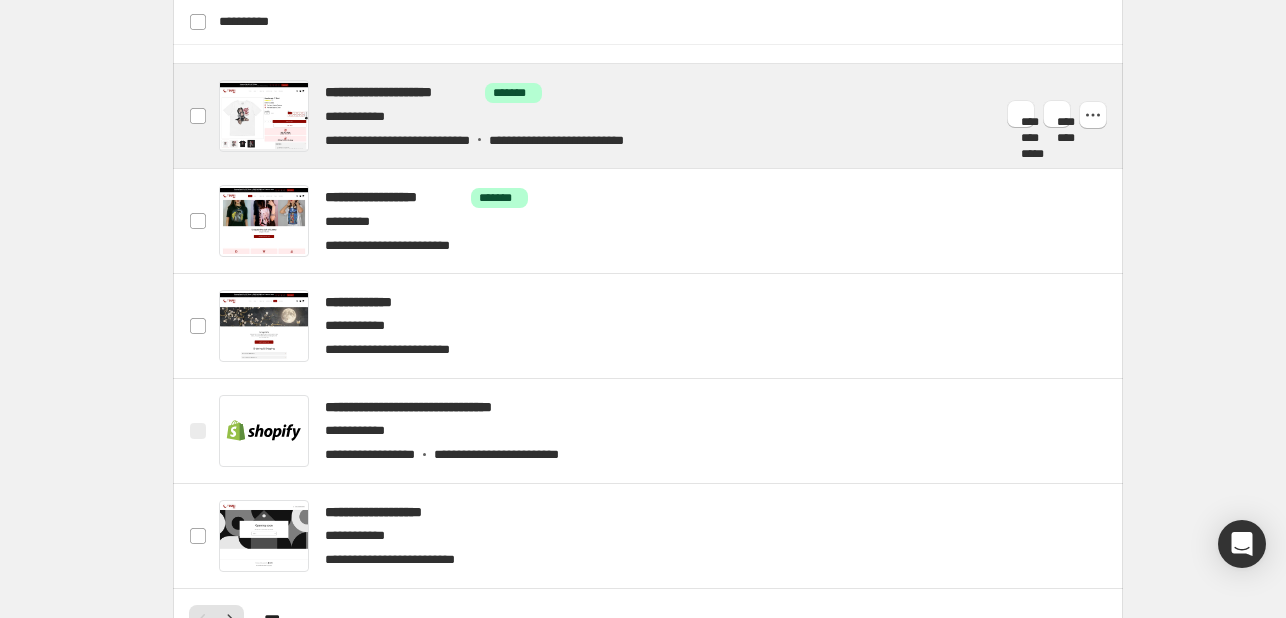 scroll, scrollTop: 900, scrollLeft: 0, axis: vertical 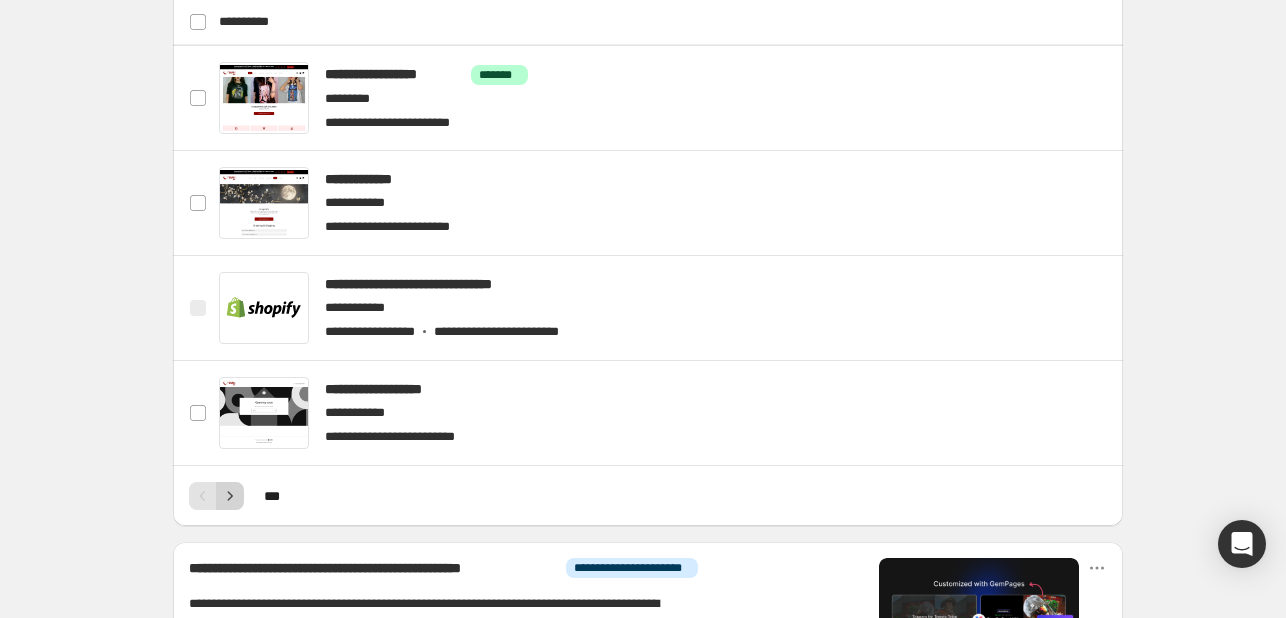 click at bounding box center (230, 496) 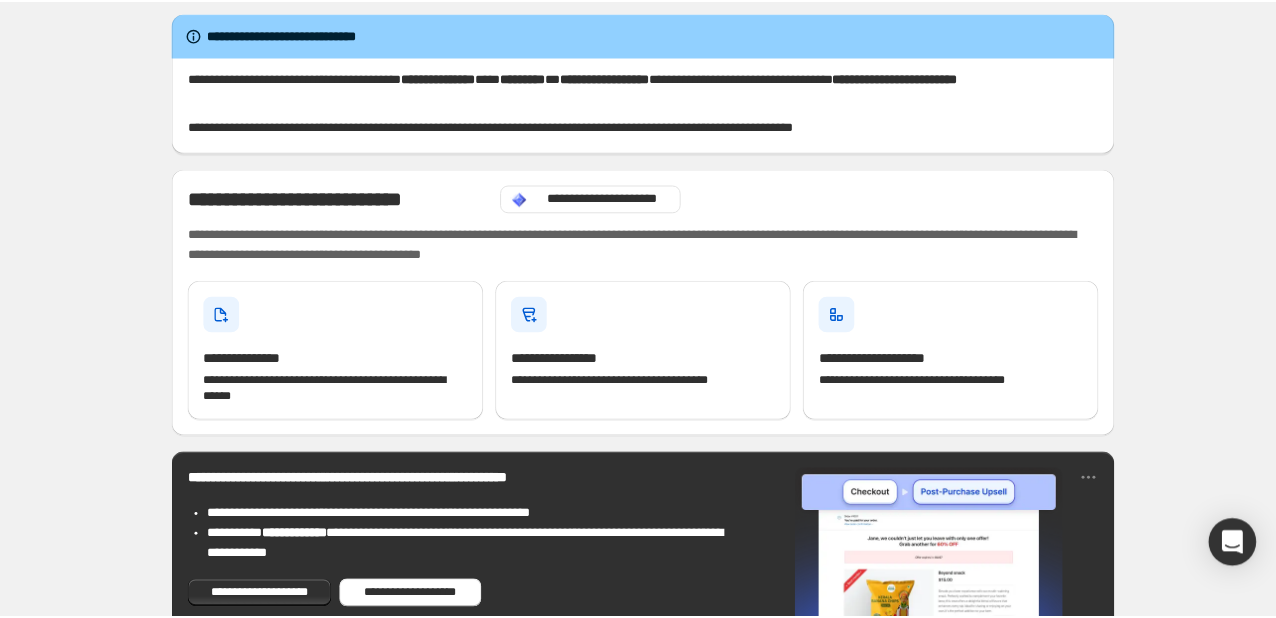 scroll, scrollTop: 0, scrollLeft: 0, axis: both 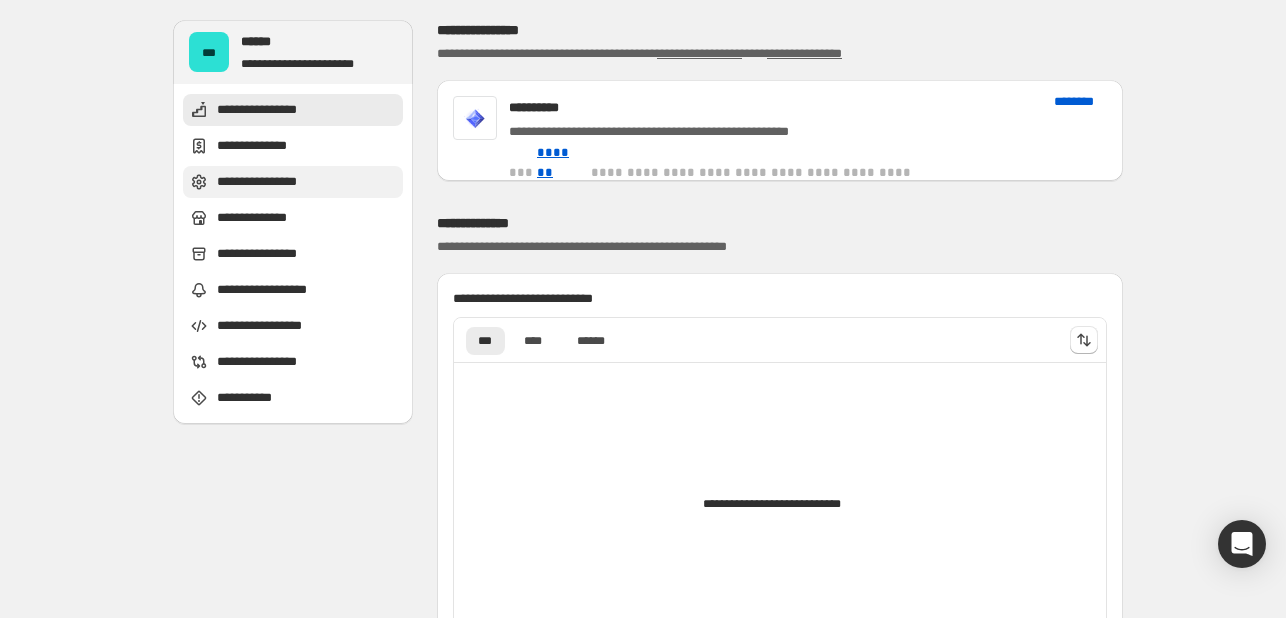 click on "**********" at bounding box center [270, 182] 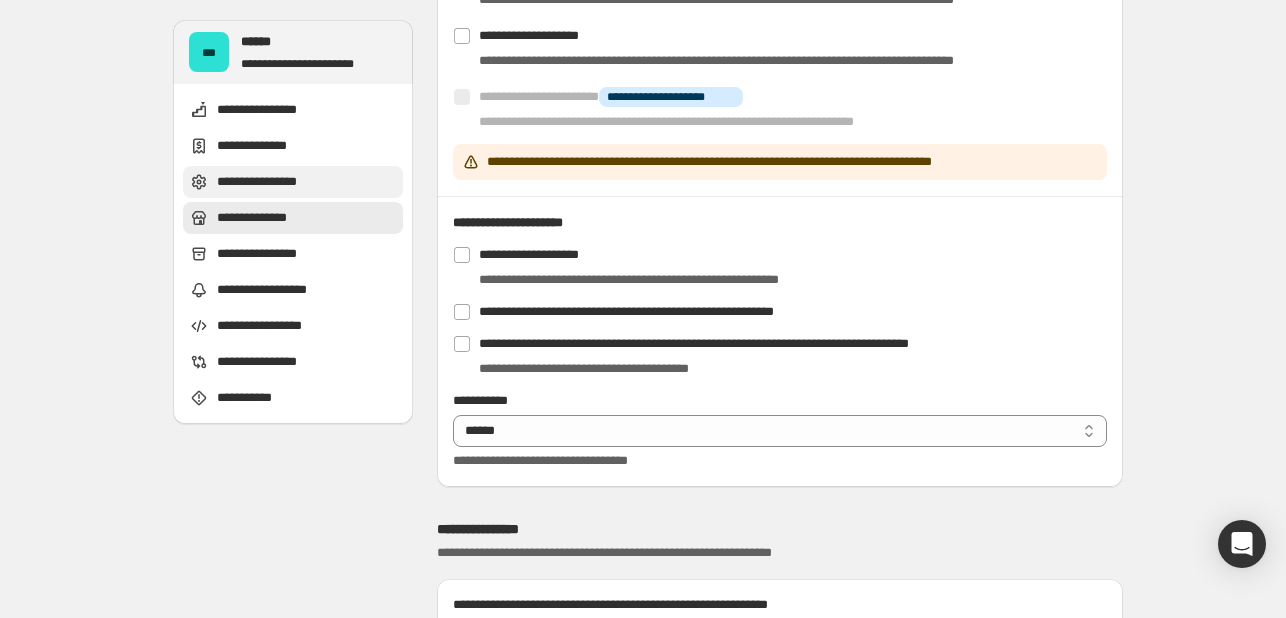 scroll, scrollTop: 1506, scrollLeft: 0, axis: vertical 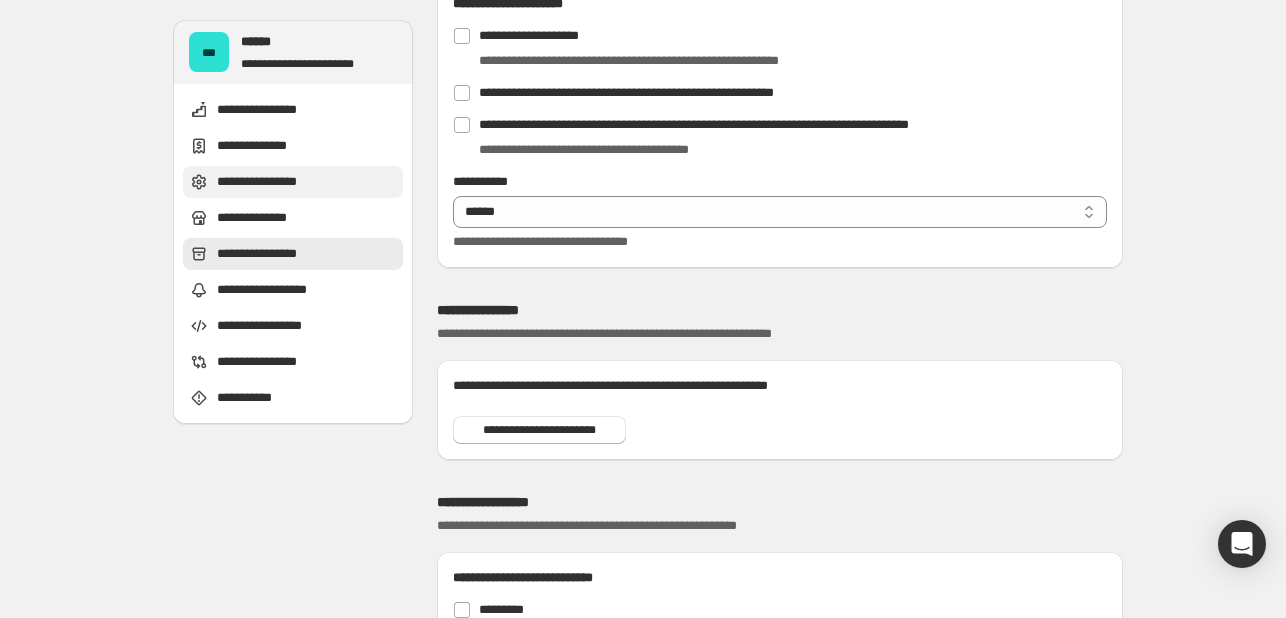 click on "**********" at bounding box center (270, 182) 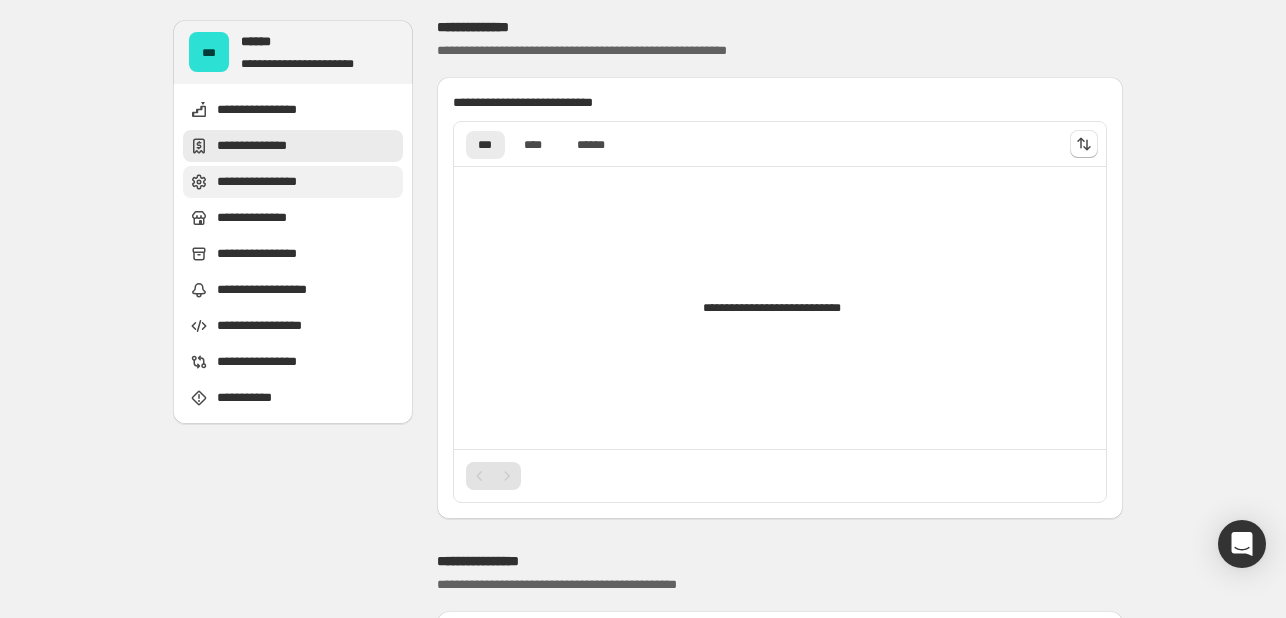 scroll, scrollTop: 200, scrollLeft: 0, axis: vertical 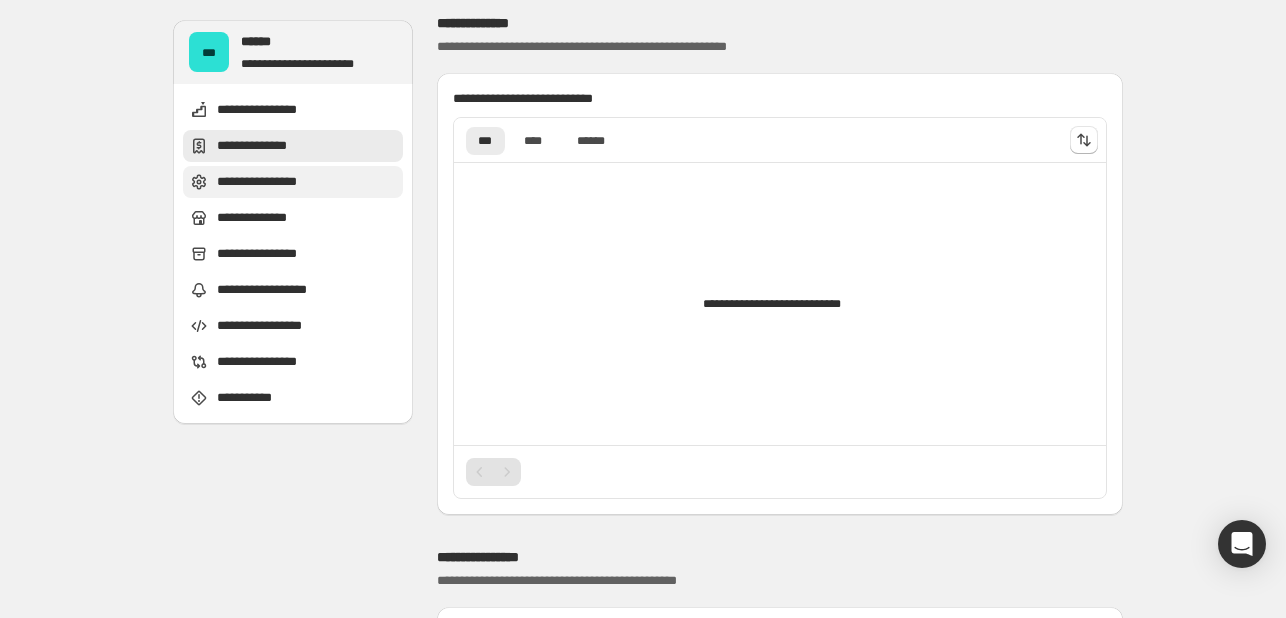 click on "**********" at bounding box center [270, 182] 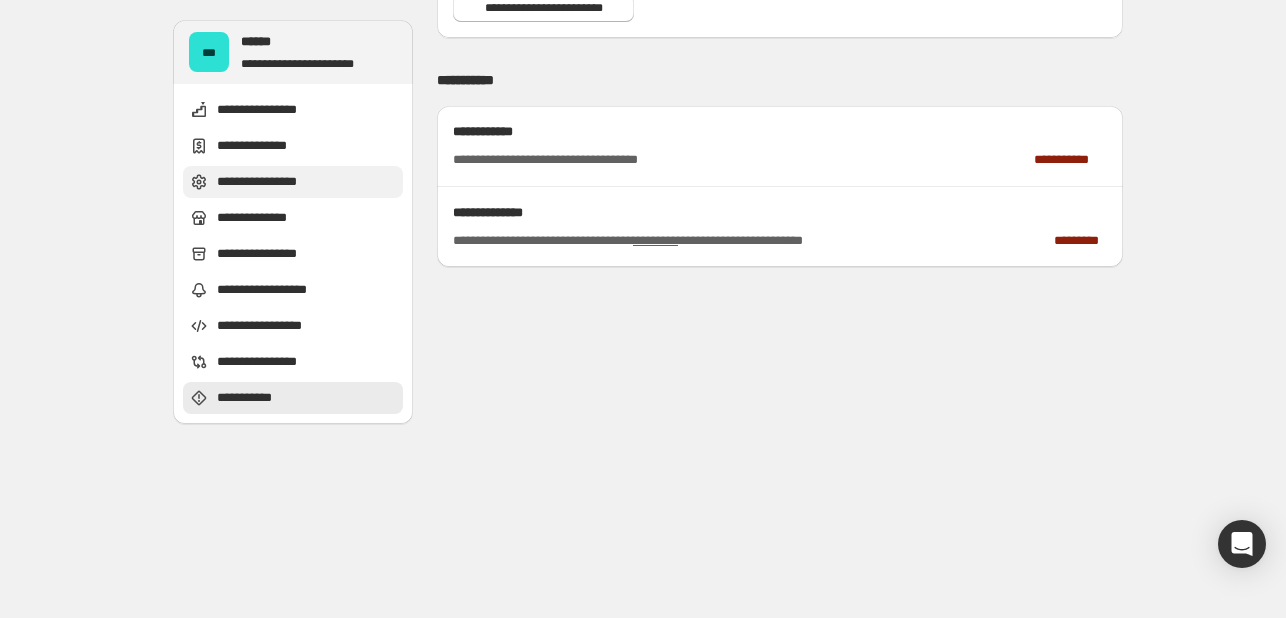 scroll, scrollTop: 3075, scrollLeft: 0, axis: vertical 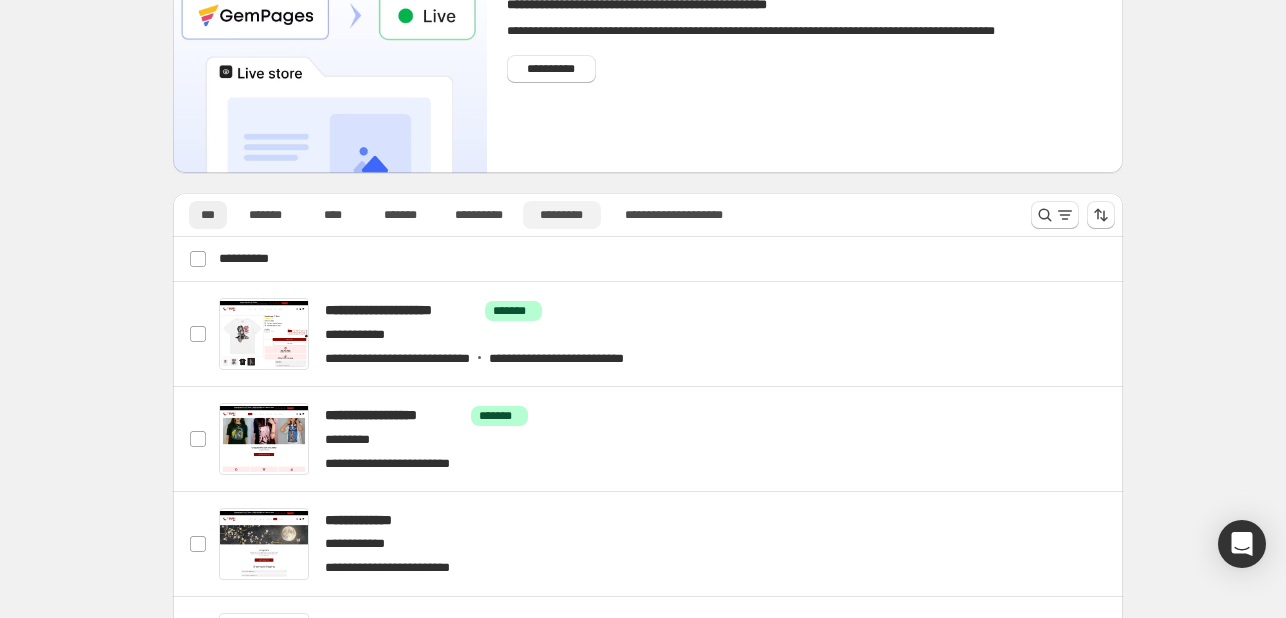 click on "*********" at bounding box center [562, 215] 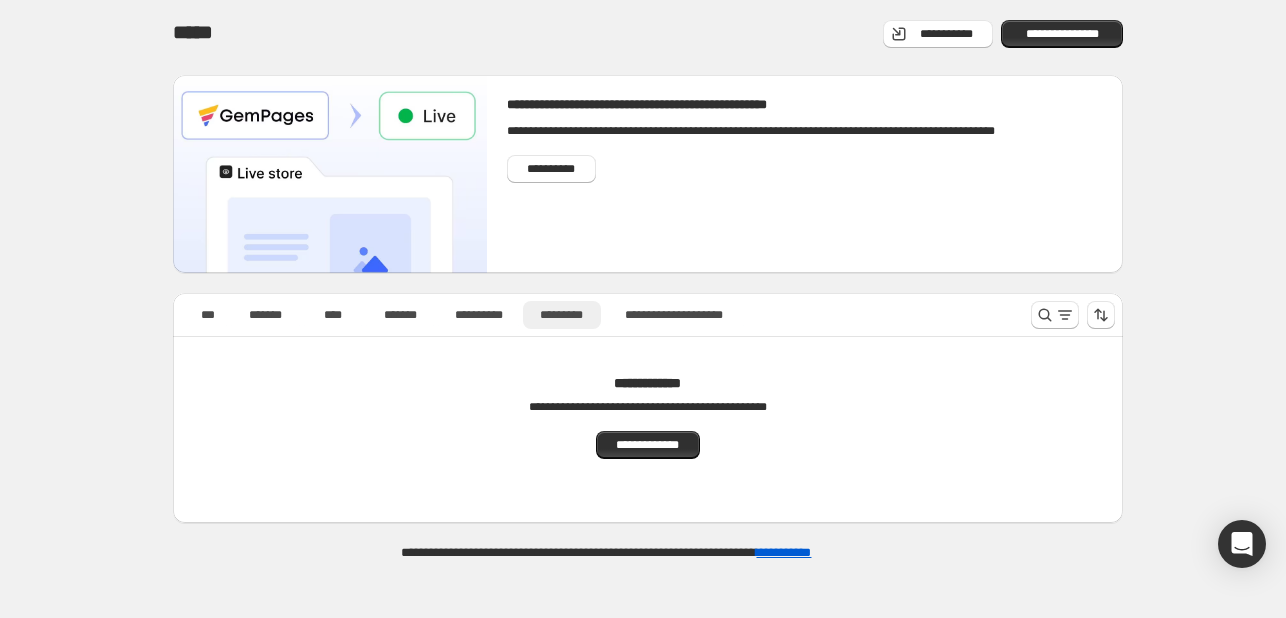scroll, scrollTop: 0, scrollLeft: 0, axis: both 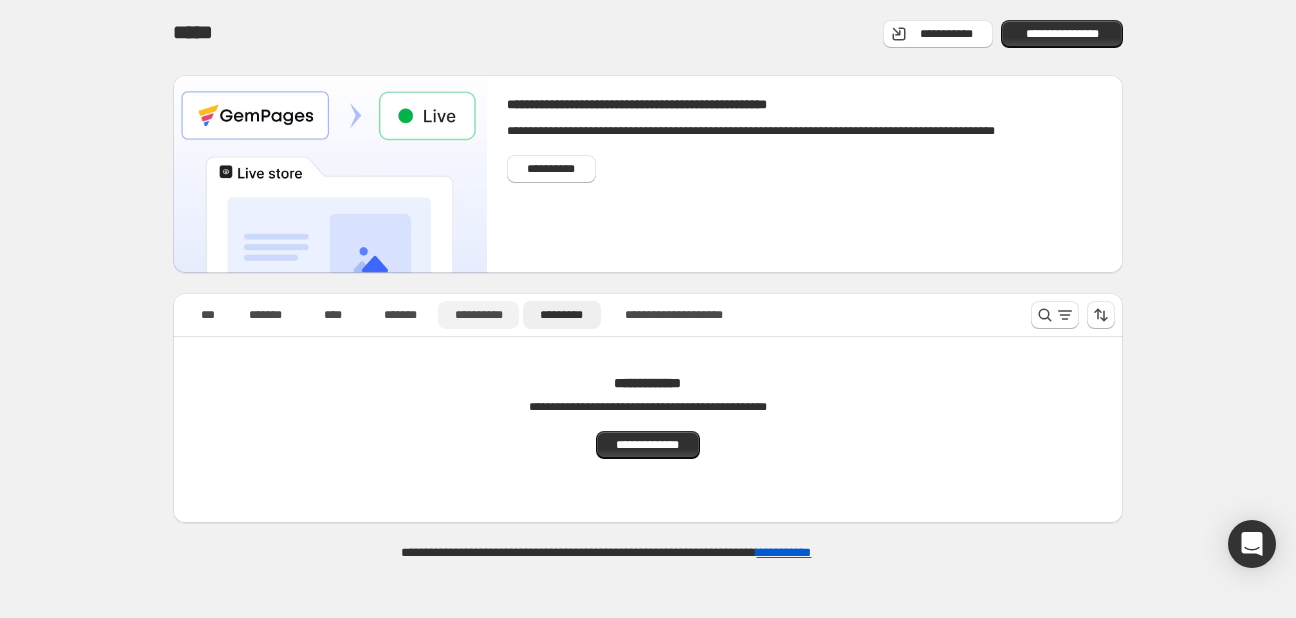 click on "**********" at bounding box center (478, 315) 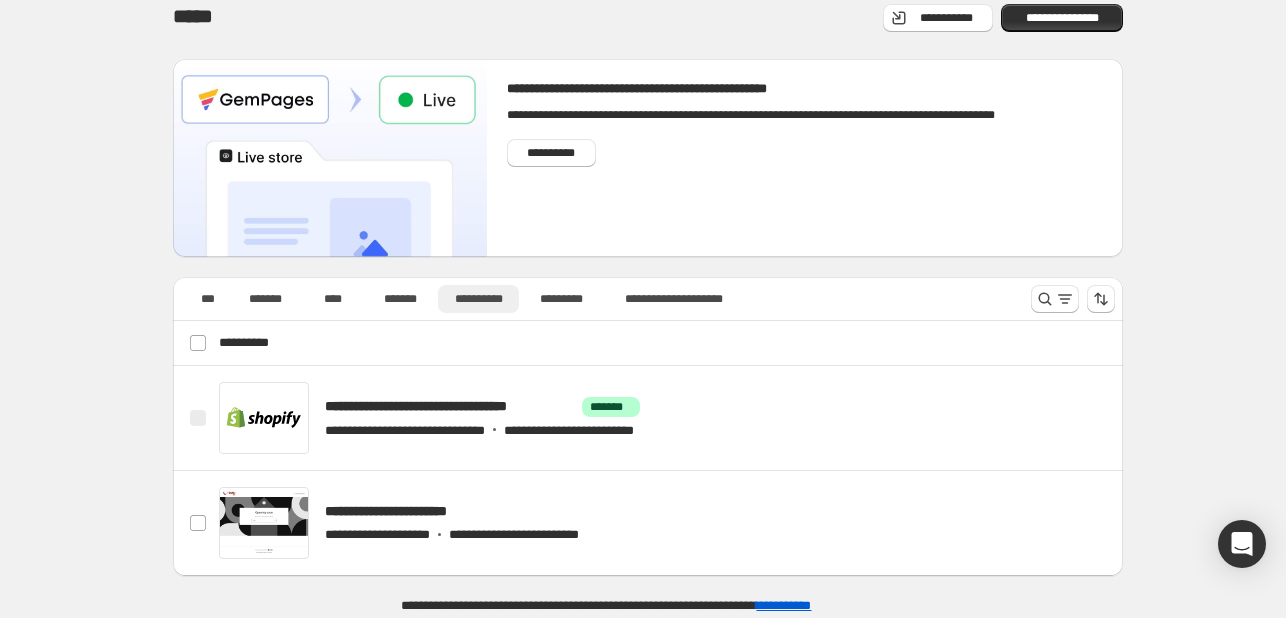 scroll, scrollTop: 20, scrollLeft: 0, axis: vertical 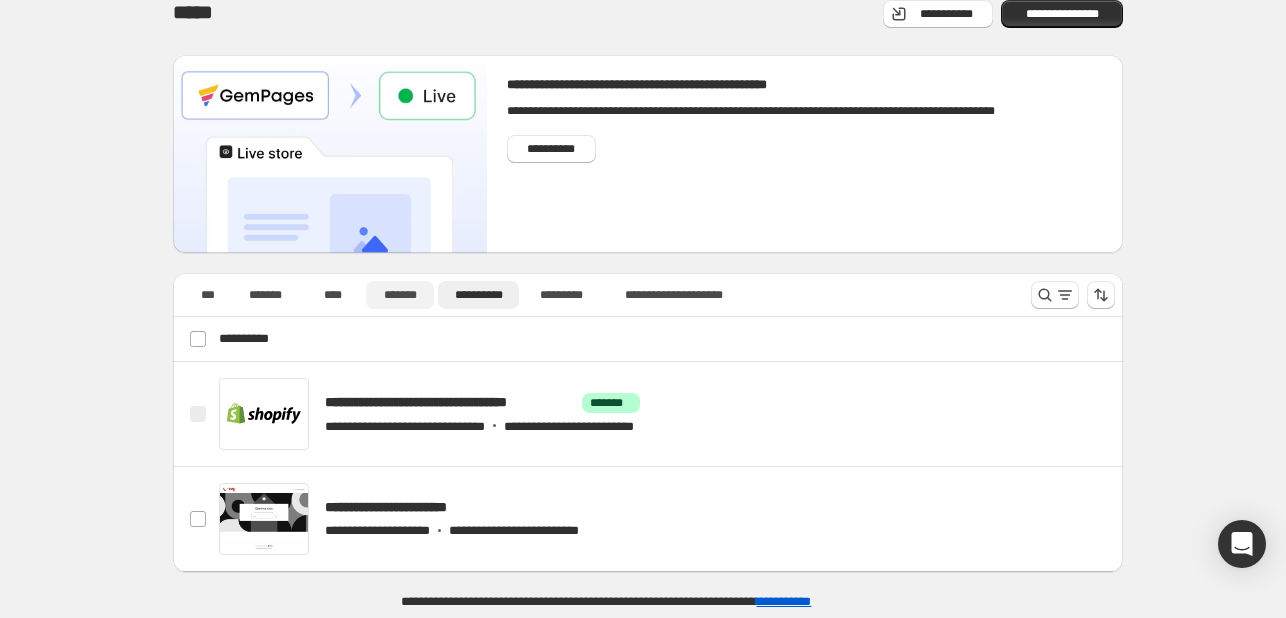 click on "*******" at bounding box center (400, 295) 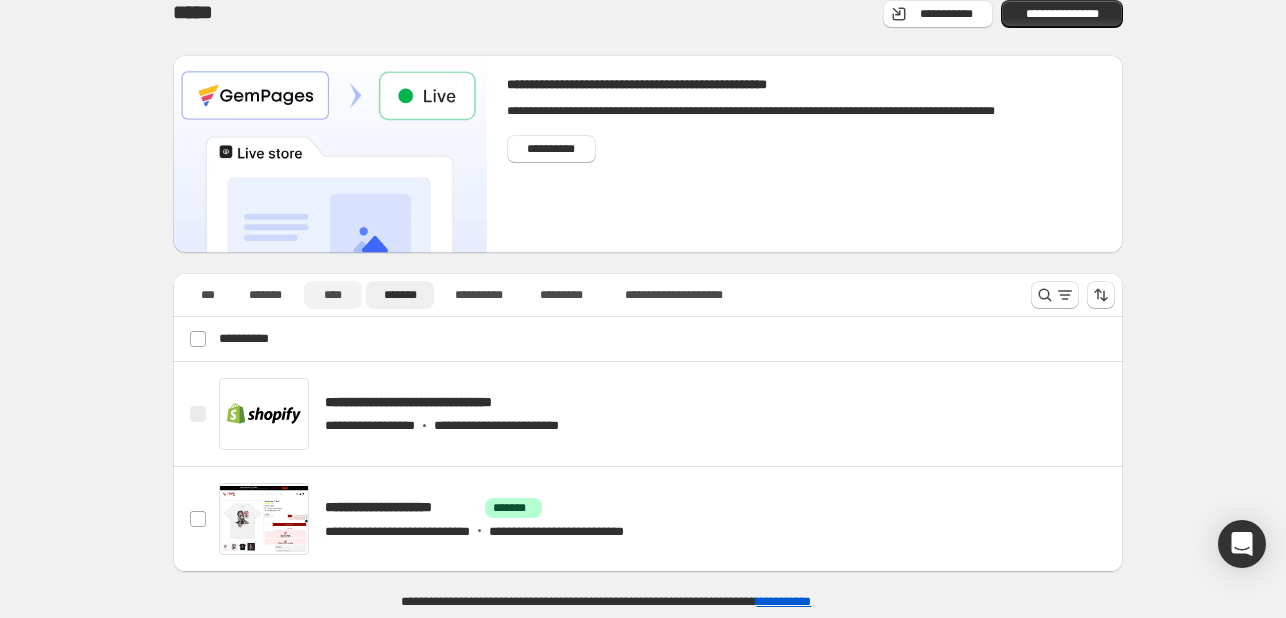 click on "****" at bounding box center [333, 295] 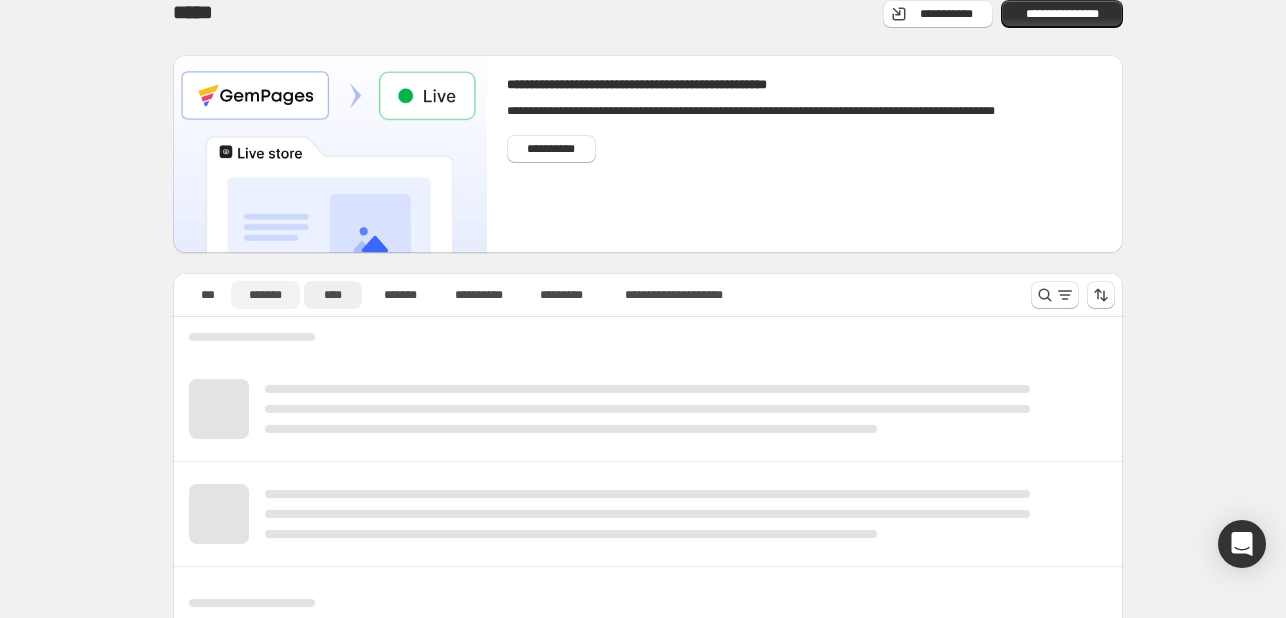 scroll, scrollTop: 0, scrollLeft: 0, axis: both 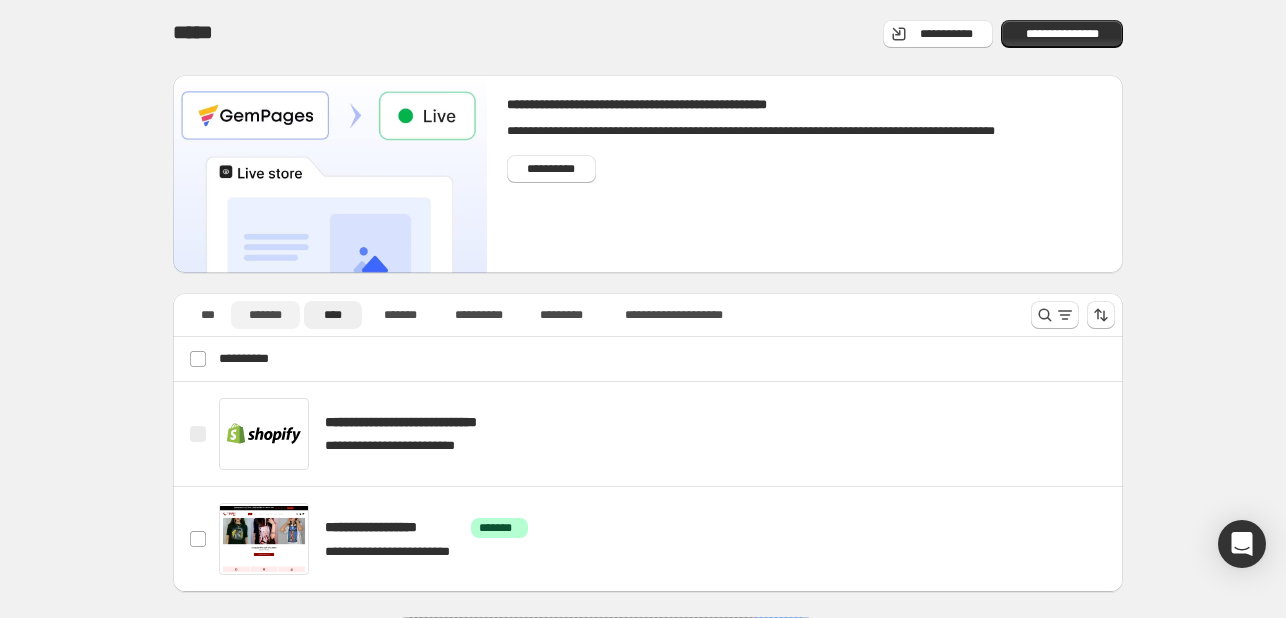 click on "*******" at bounding box center (265, 315) 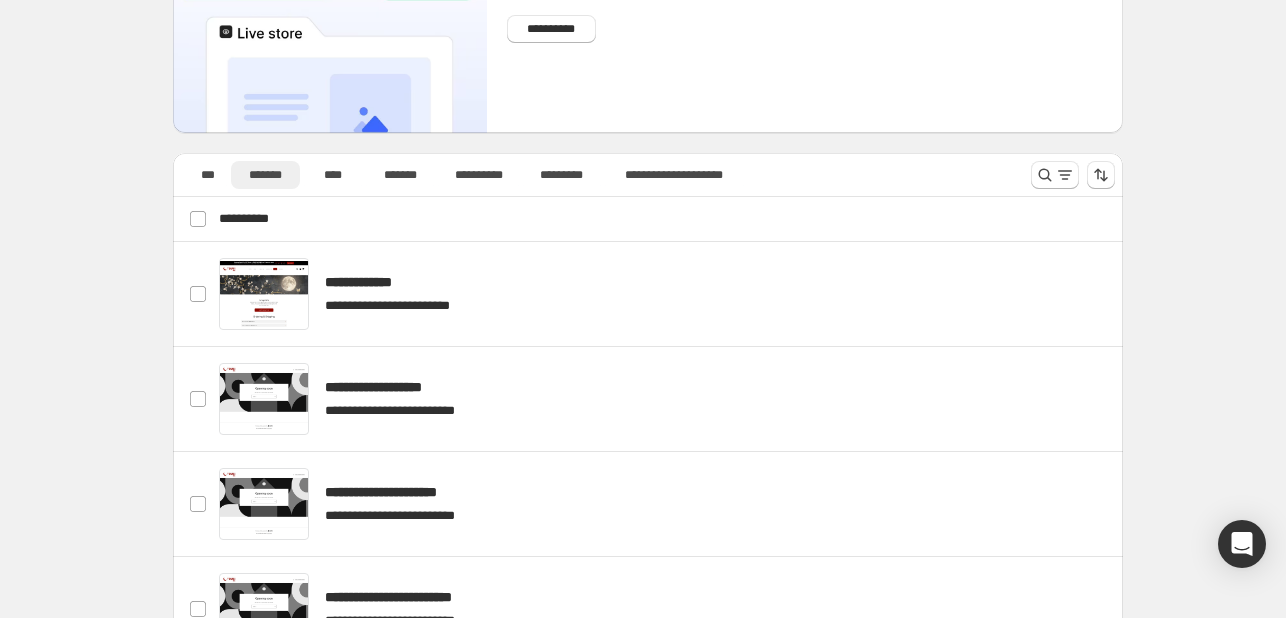 scroll, scrollTop: 400, scrollLeft: 0, axis: vertical 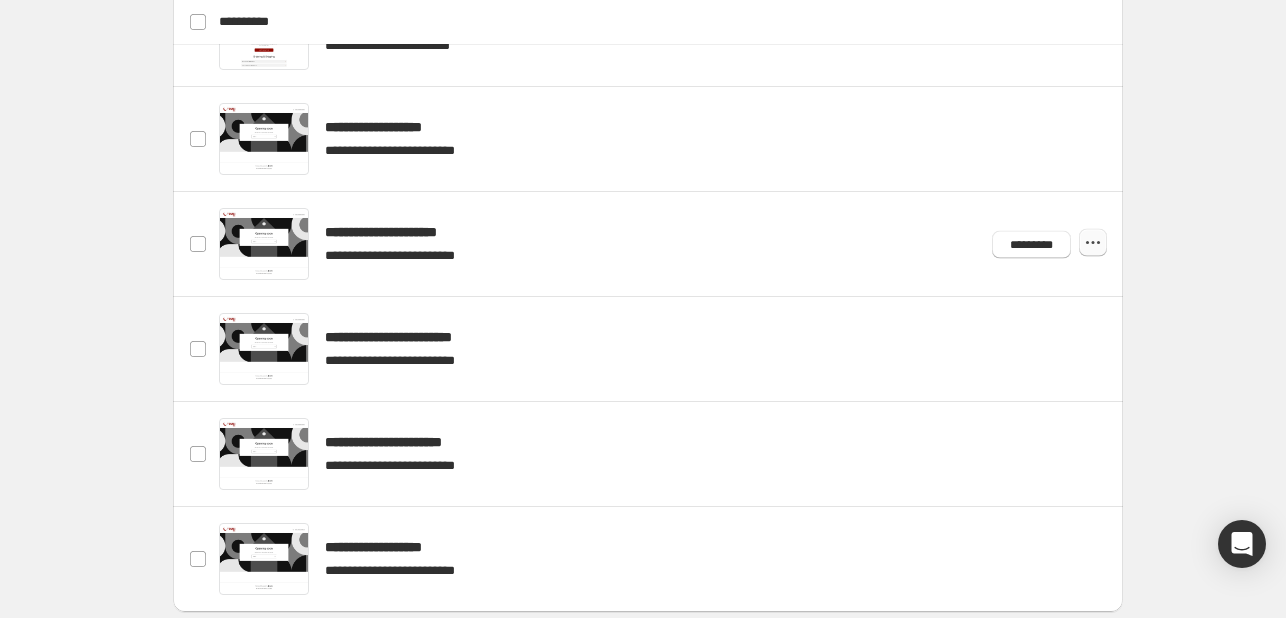 click 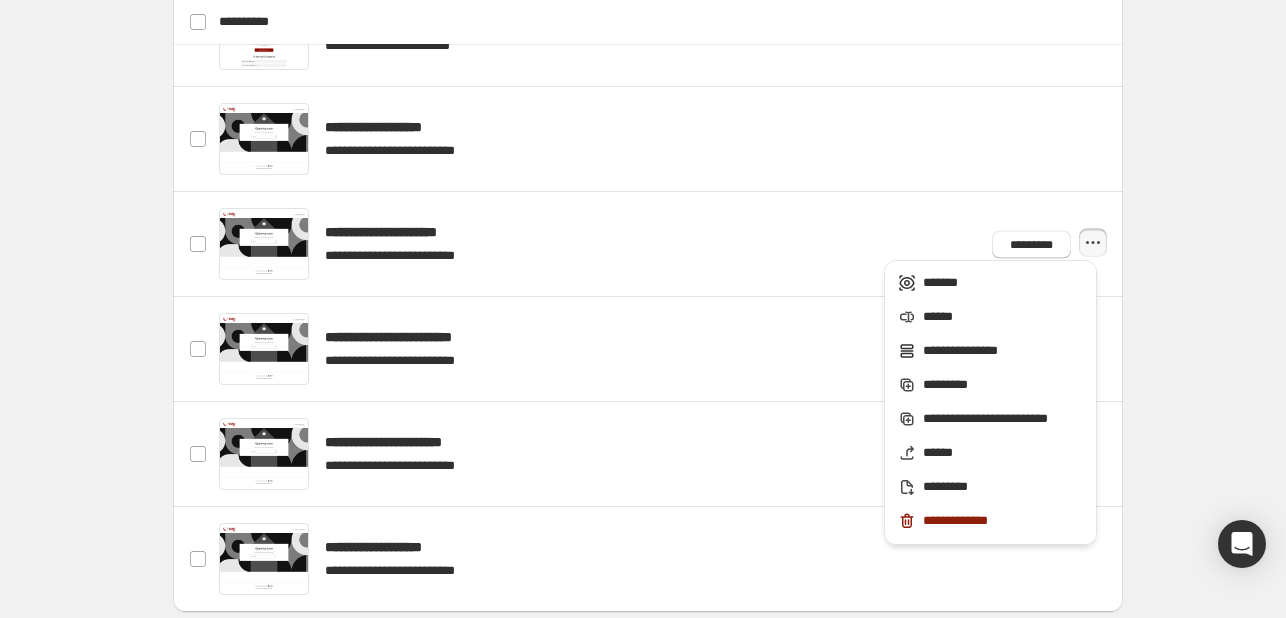 click on "**********" at bounding box center [648, 130] 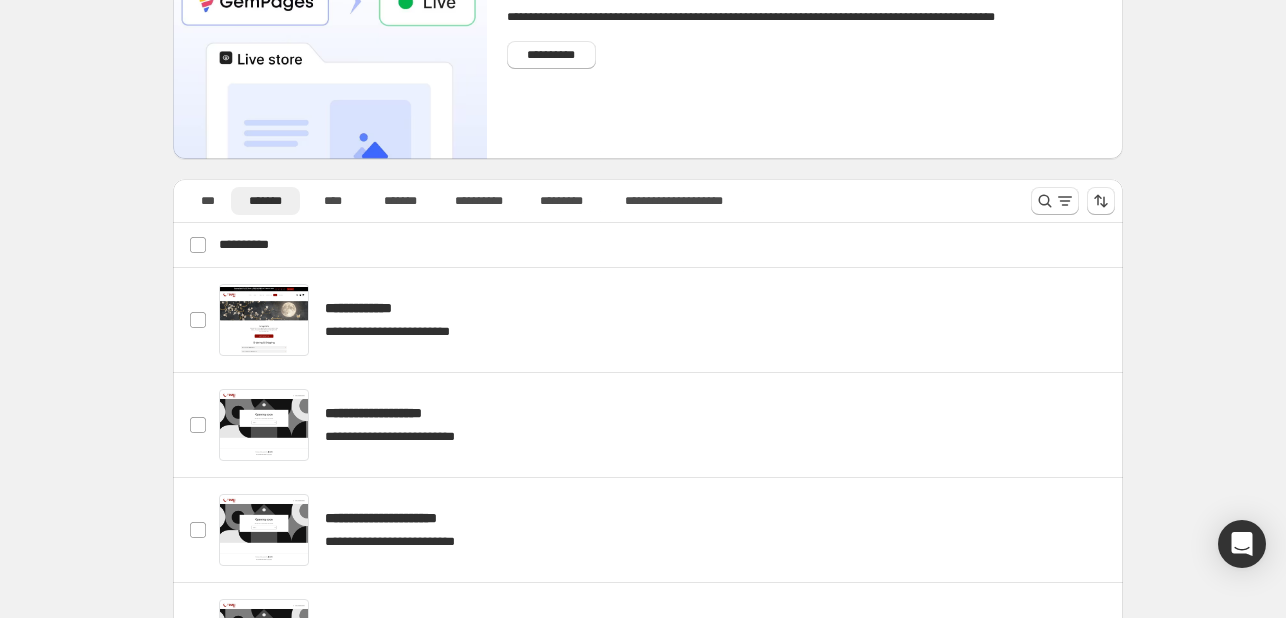 scroll, scrollTop: 0, scrollLeft: 0, axis: both 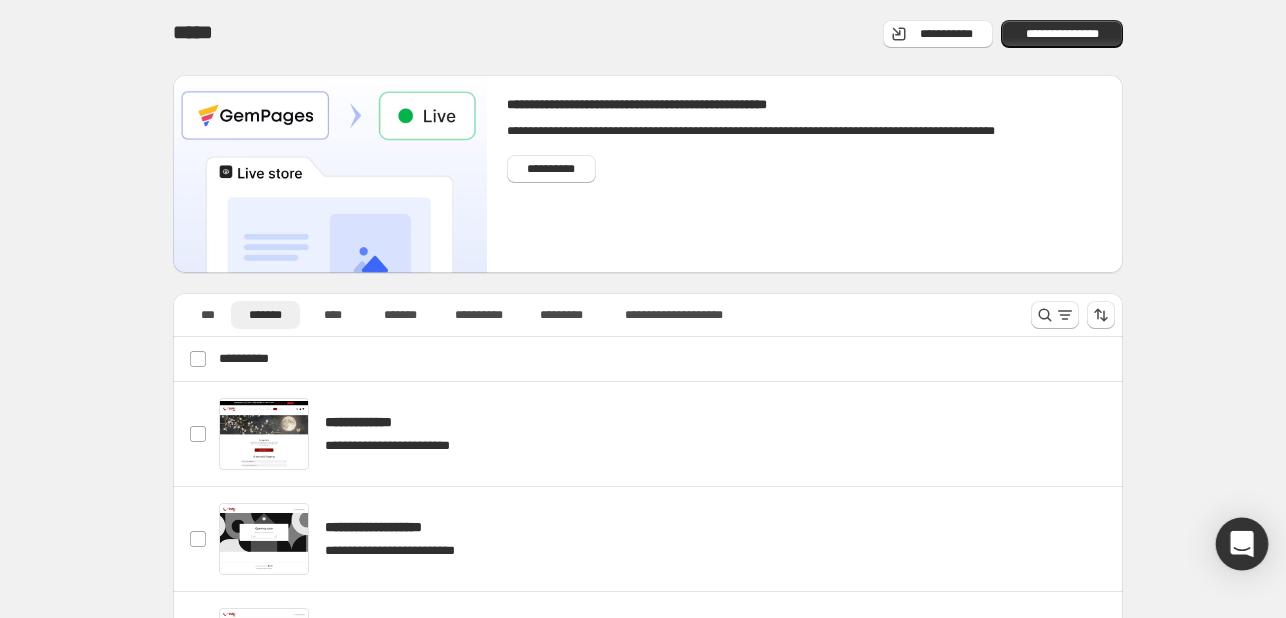 click 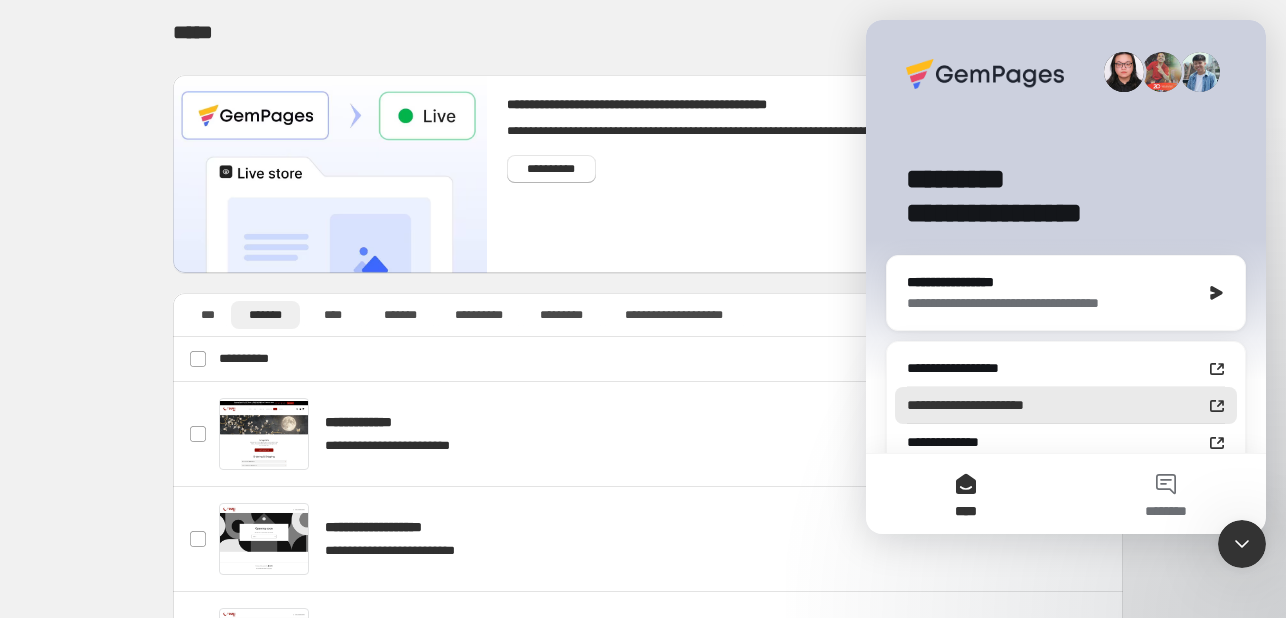 scroll, scrollTop: 0, scrollLeft: 0, axis: both 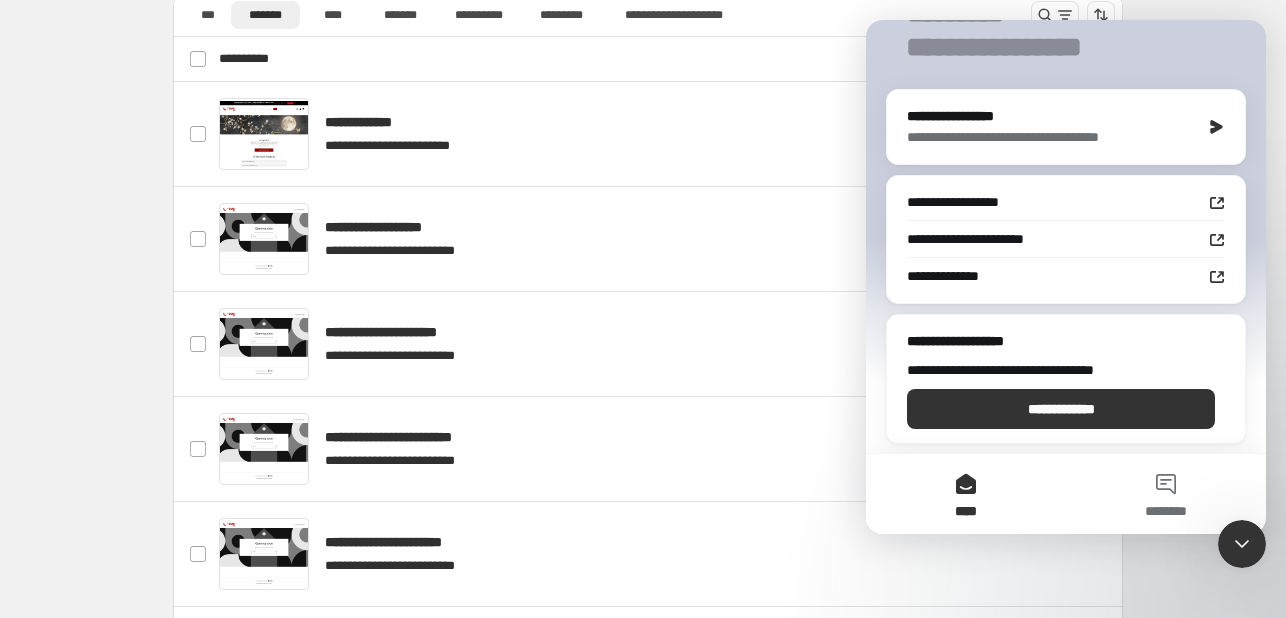 click 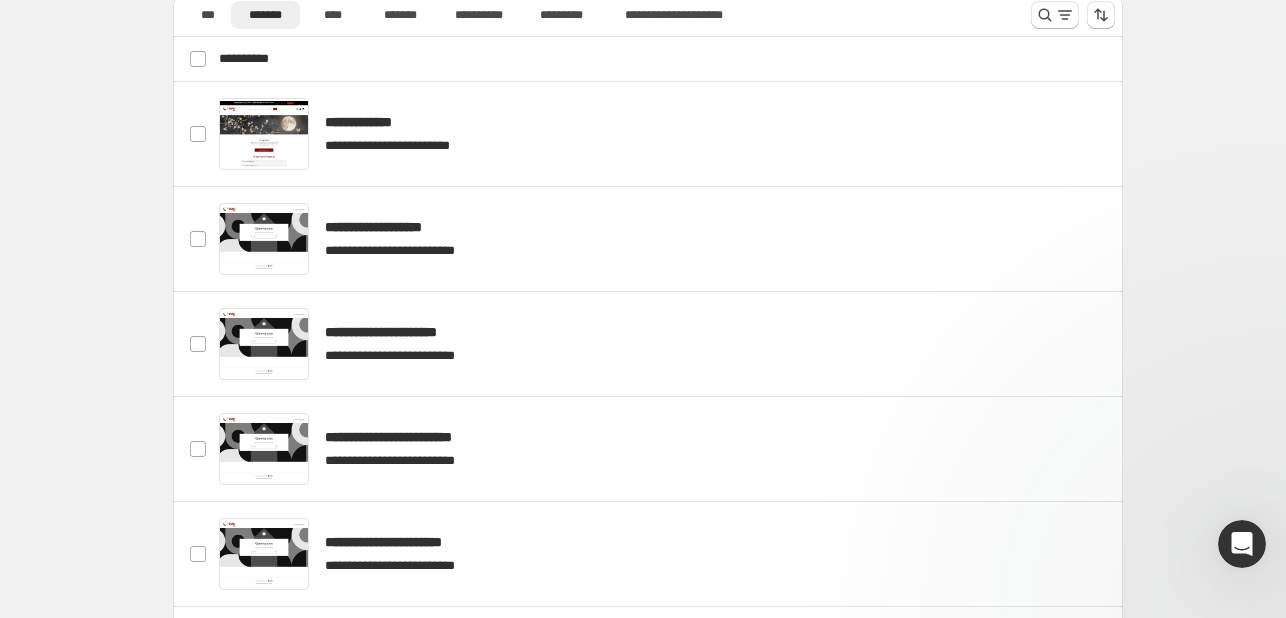 scroll, scrollTop: 0, scrollLeft: 0, axis: both 